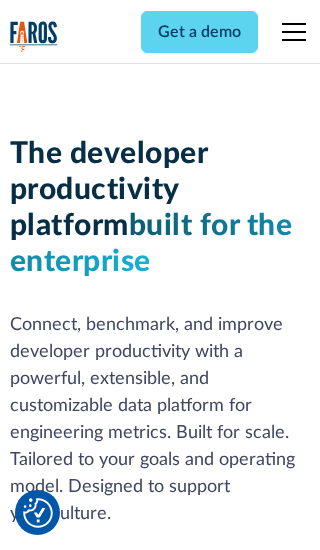scroll, scrollTop: 0, scrollLeft: 0, axis: both 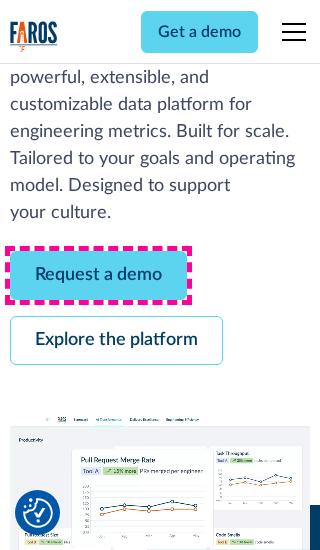 click on "Request a demo" at bounding box center (98, 275) 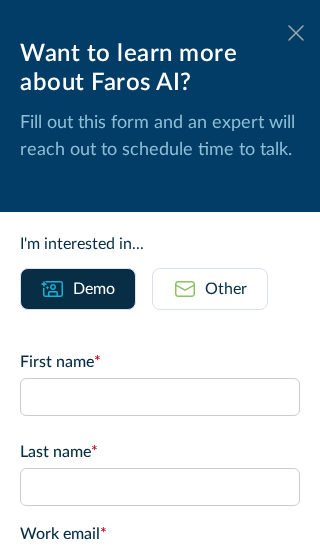 click 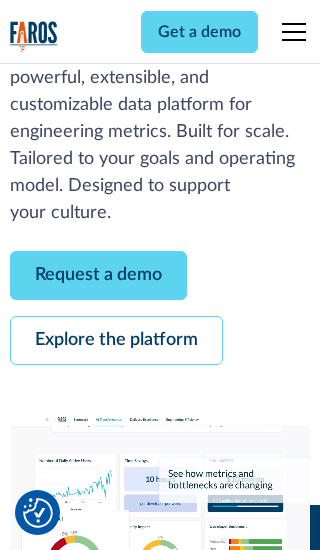 scroll, scrollTop: 366, scrollLeft: 0, axis: vertical 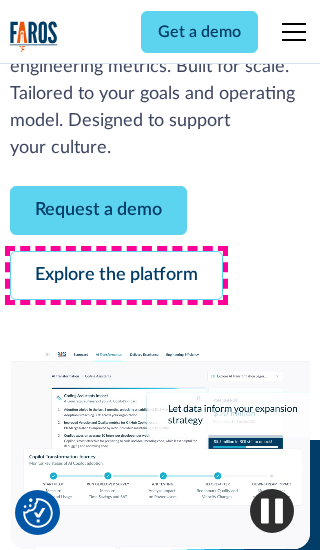 click on "Explore the platform" at bounding box center (116, 275) 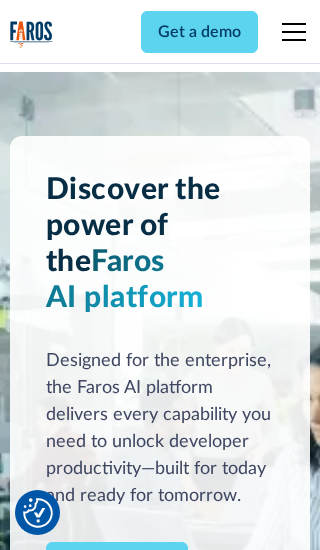 scroll, scrollTop: 0, scrollLeft: 0, axis: both 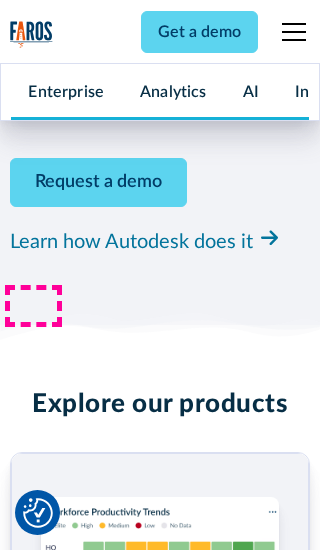 click on "Pricing" at bounding box center [34, 2462] 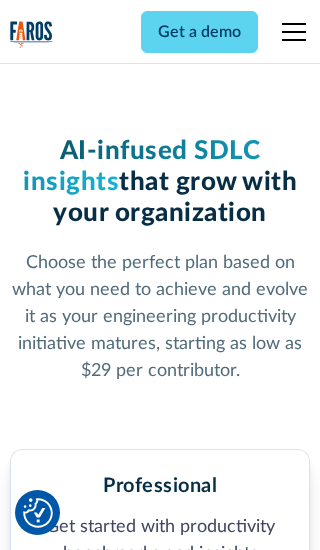 scroll, scrollTop: 0, scrollLeft: 0, axis: both 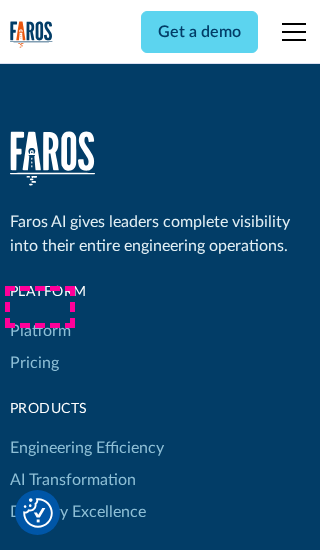 click on "Platform" at bounding box center (40, 331) 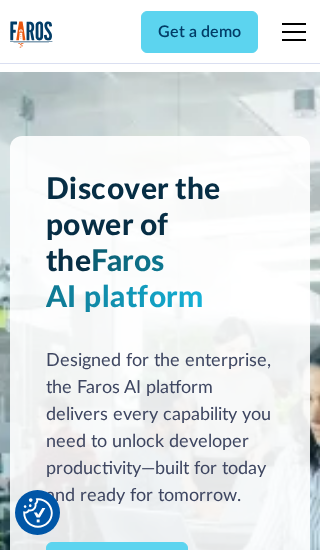 scroll, scrollTop: 0, scrollLeft: 0, axis: both 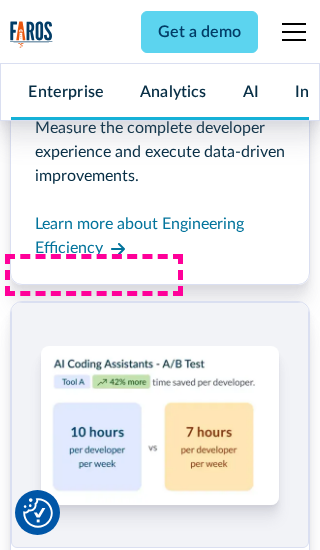 click on "Coding Assistant Impact" at bounding box center [95, 2431] 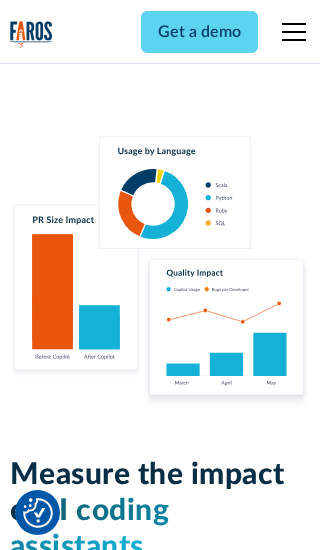 scroll, scrollTop: 0, scrollLeft: 0, axis: both 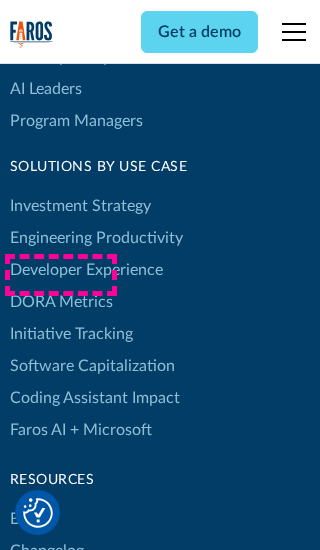 click on "DORA Metrics" at bounding box center (61, 302) 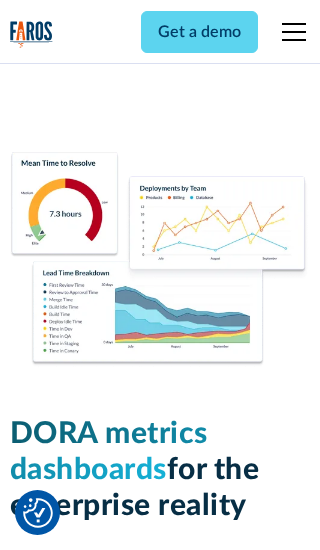 scroll, scrollTop: 0, scrollLeft: 0, axis: both 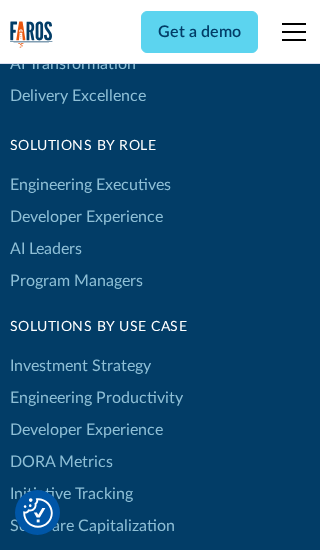 click on "Blog" at bounding box center [25, 679] 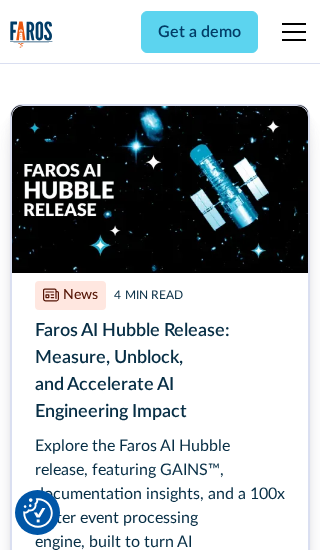 scroll, scrollTop: 0, scrollLeft: 0, axis: both 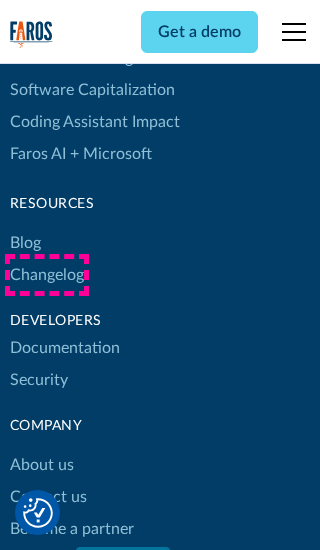 click on "Changelog" at bounding box center [47, 275] 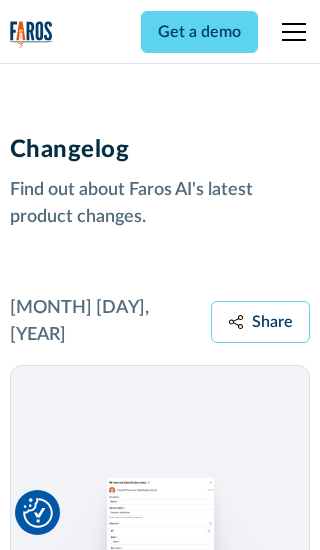 scroll, scrollTop: 0, scrollLeft: 0, axis: both 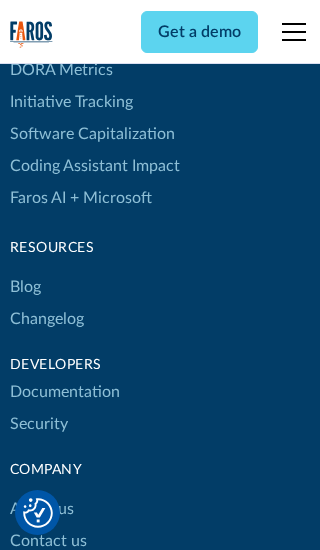 click on "About us" at bounding box center (42, 509) 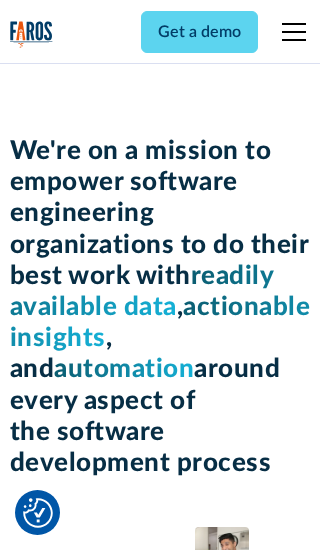 scroll, scrollTop: 0, scrollLeft: 0, axis: both 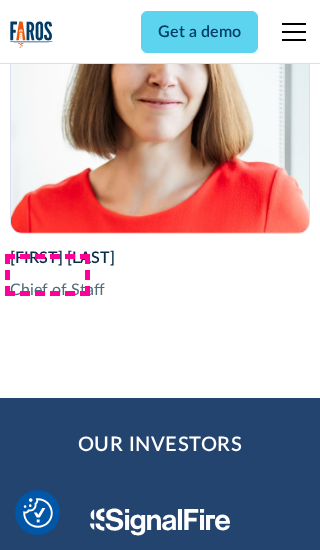 click on "Contact us" at bounding box center [48, 2829] 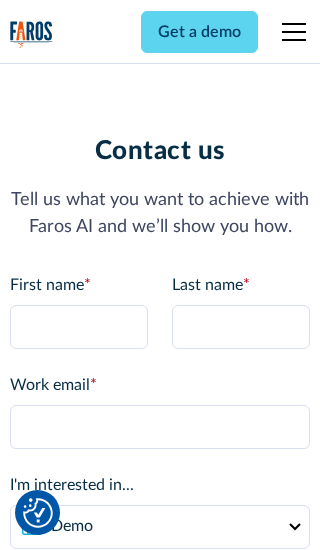 scroll, scrollTop: 0, scrollLeft: 0, axis: both 